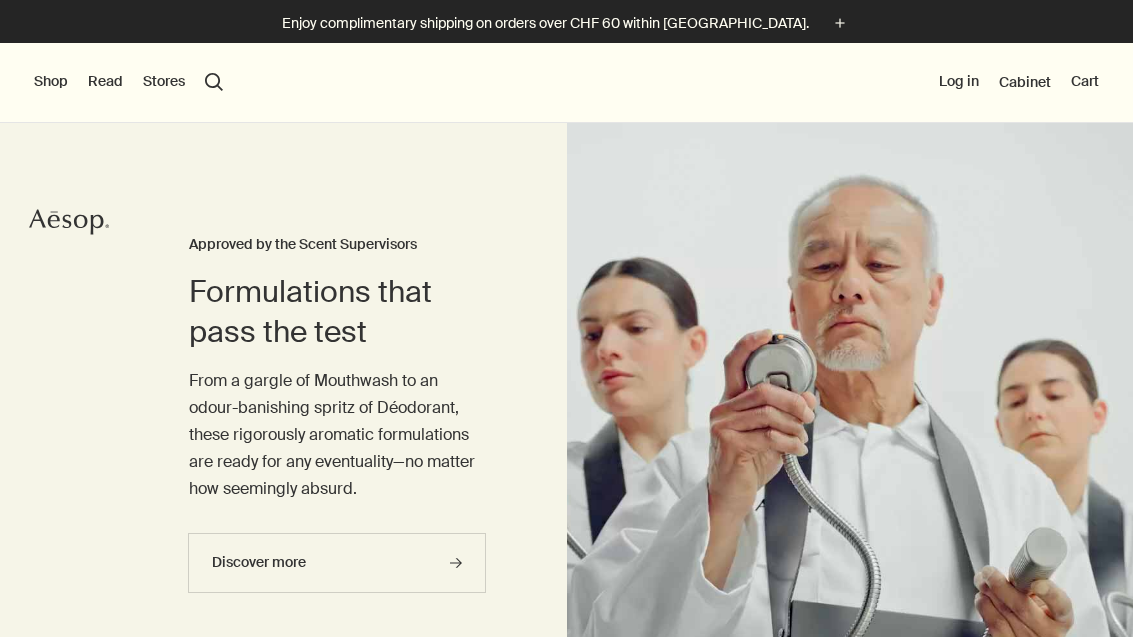 scroll, scrollTop: 0, scrollLeft: 0, axis: both 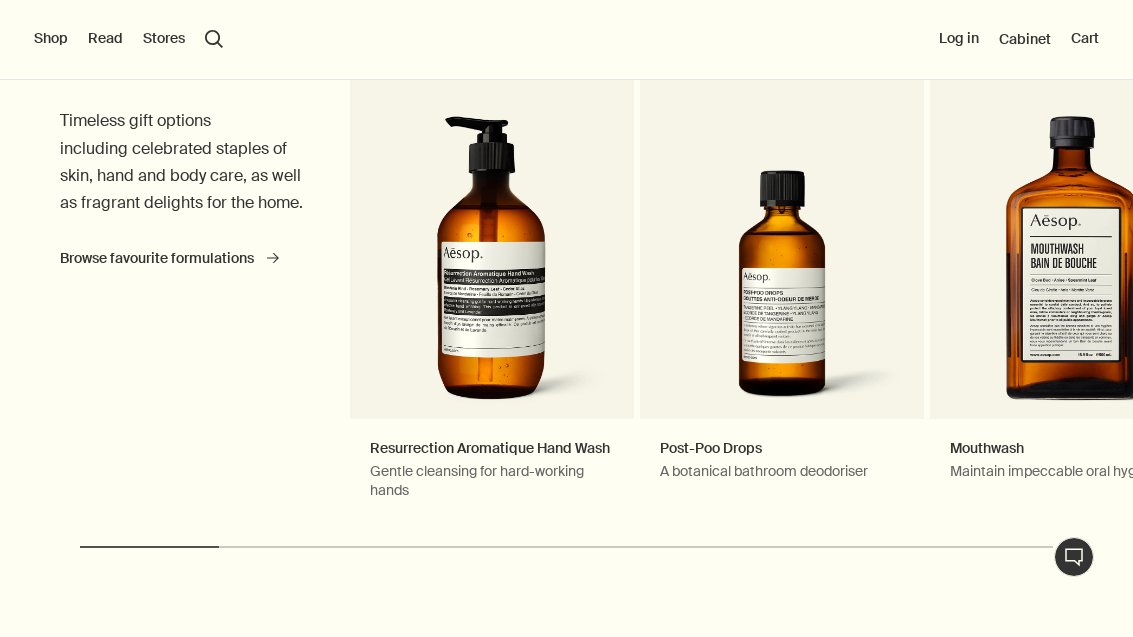click on "Post-Poo Drops A botanical bathroom deodoriser Notable formulation" at bounding box center [782, 265] 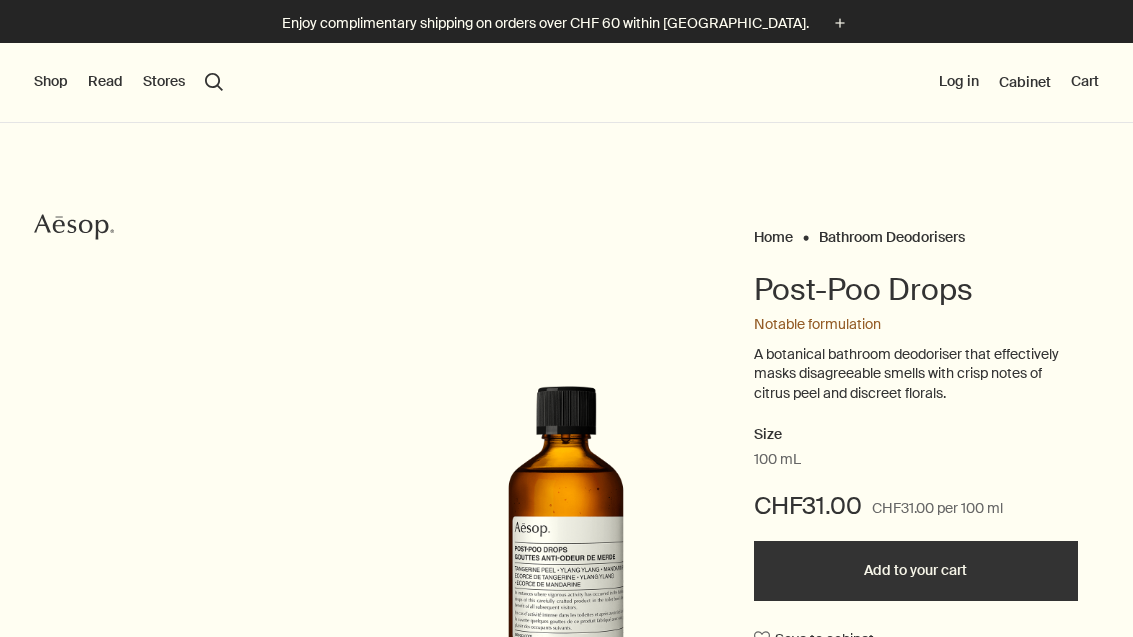 scroll, scrollTop: 0, scrollLeft: 0, axis: both 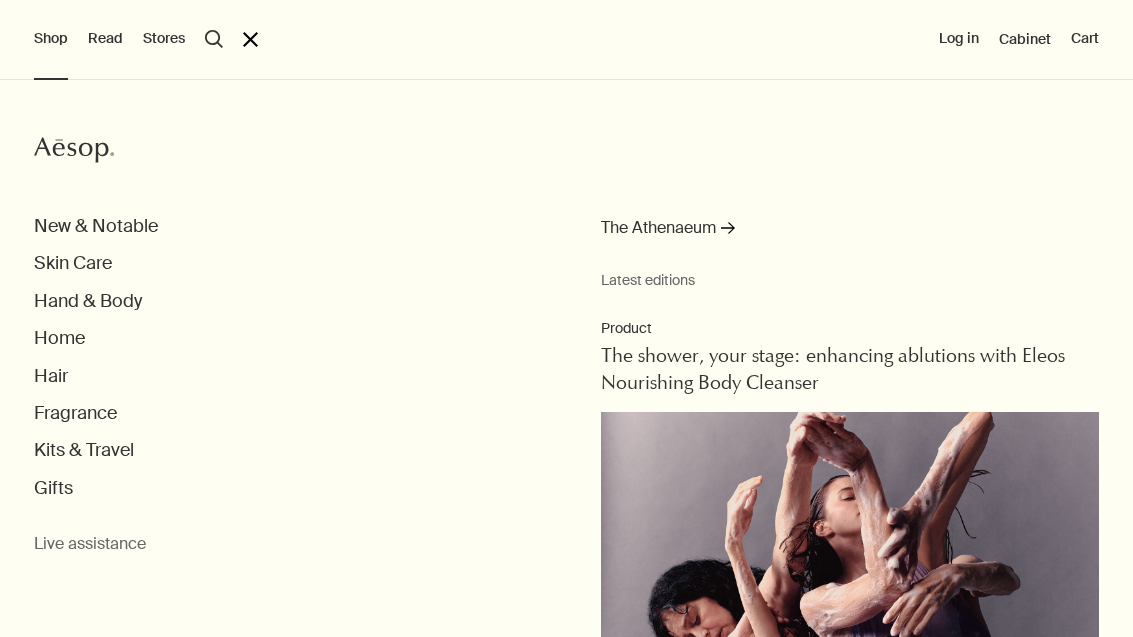 click on "New & Notable" at bounding box center (96, 226) 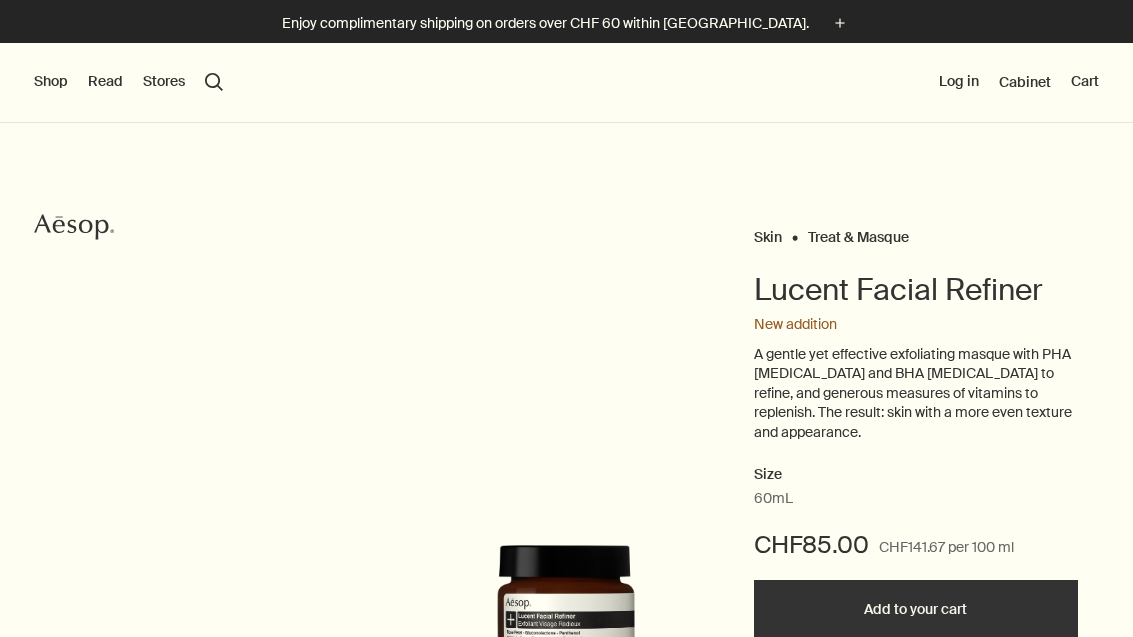 scroll, scrollTop: 0, scrollLeft: 0, axis: both 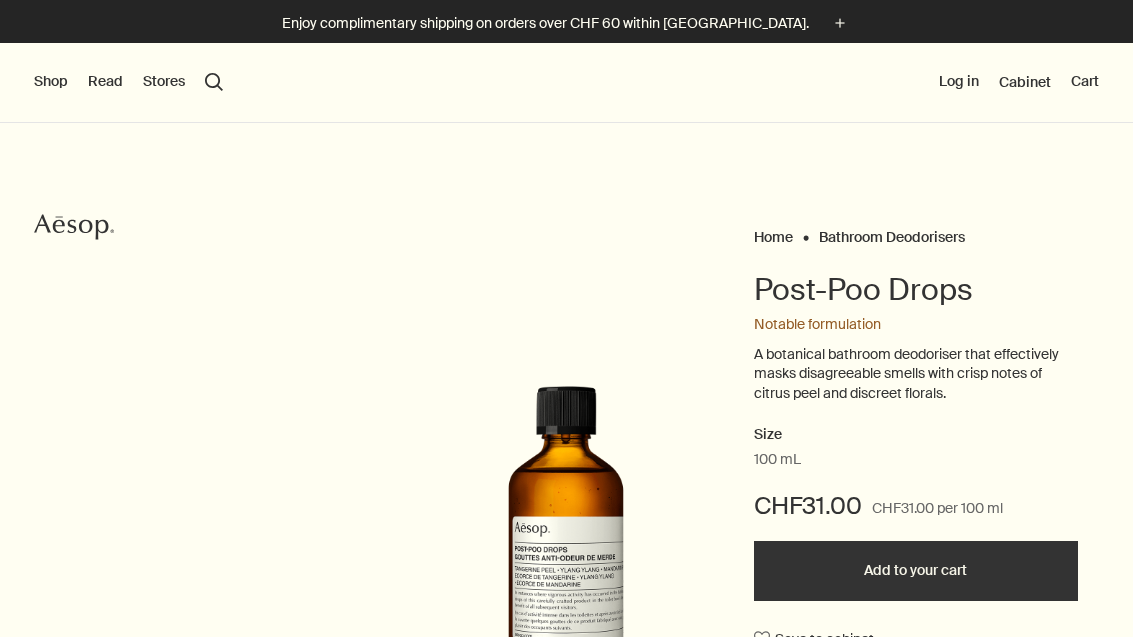 click on "Shop" at bounding box center [51, 82] 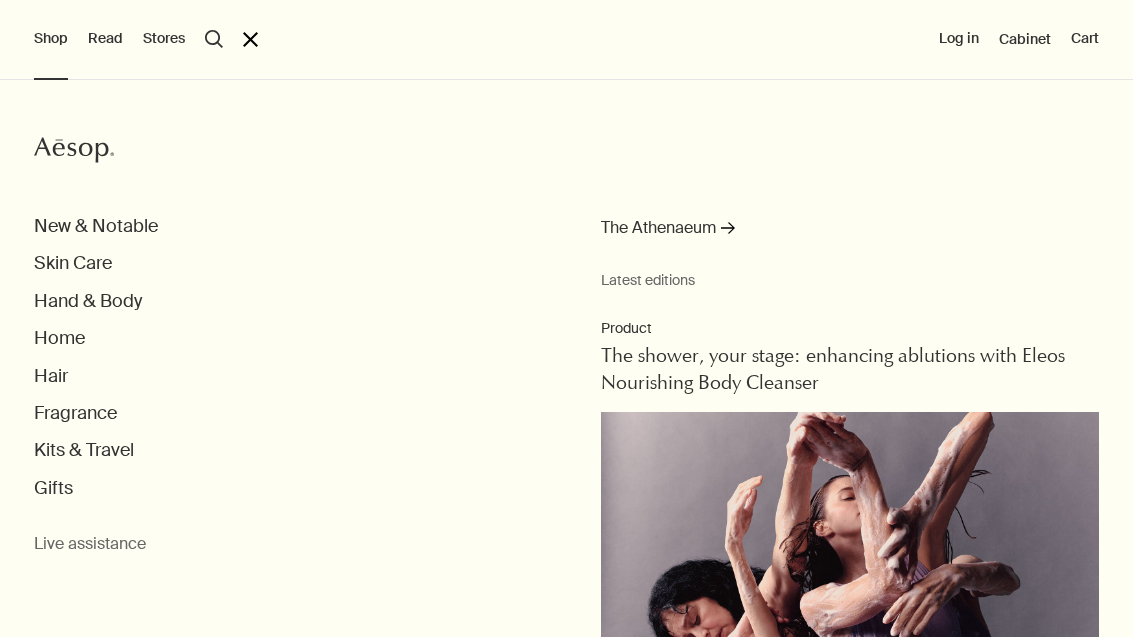click on "Skin Care" at bounding box center (73, 263) 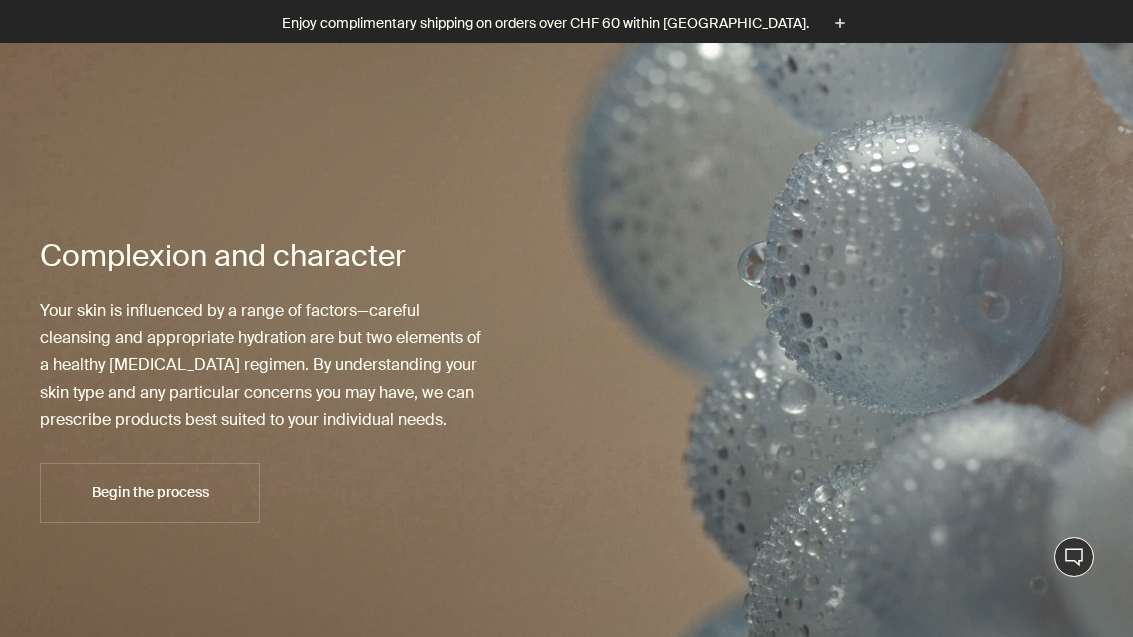 scroll, scrollTop: 0, scrollLeft: 0, axis: both 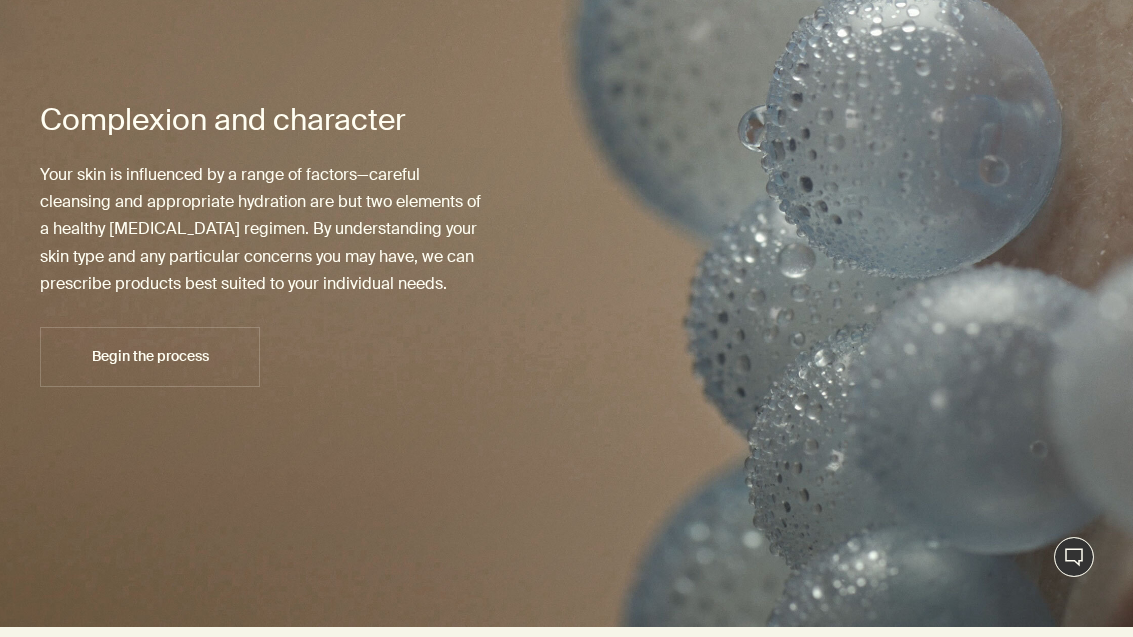 click on "Begin the process" at bounding box center (150, 356) 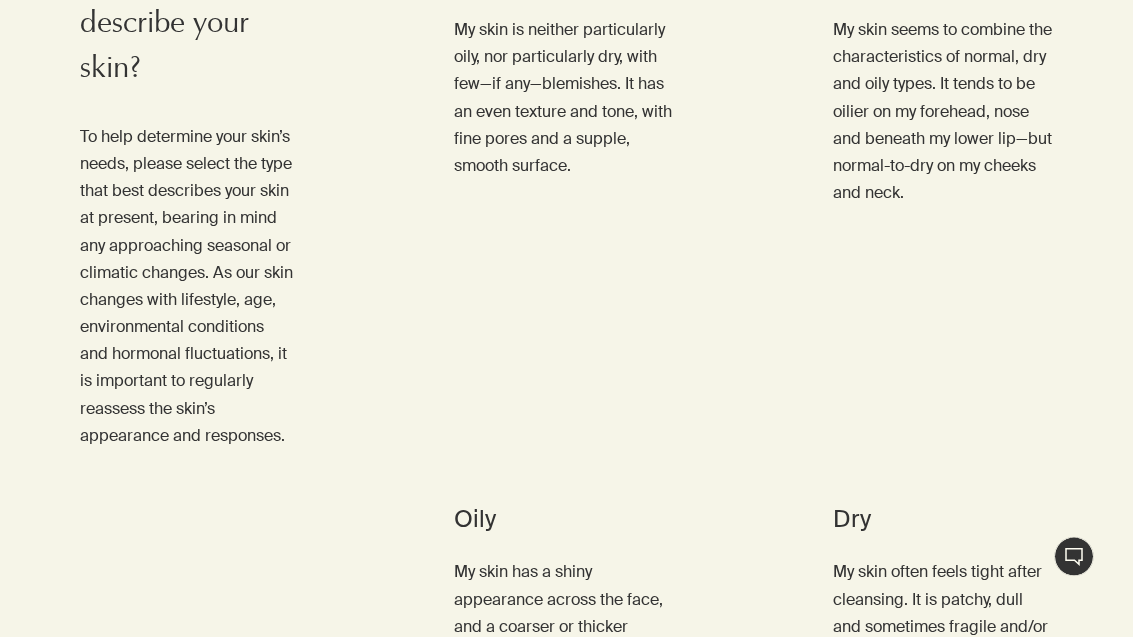 scroll, scrollTop: 1090, scrollLeft: 0, axis: vertical 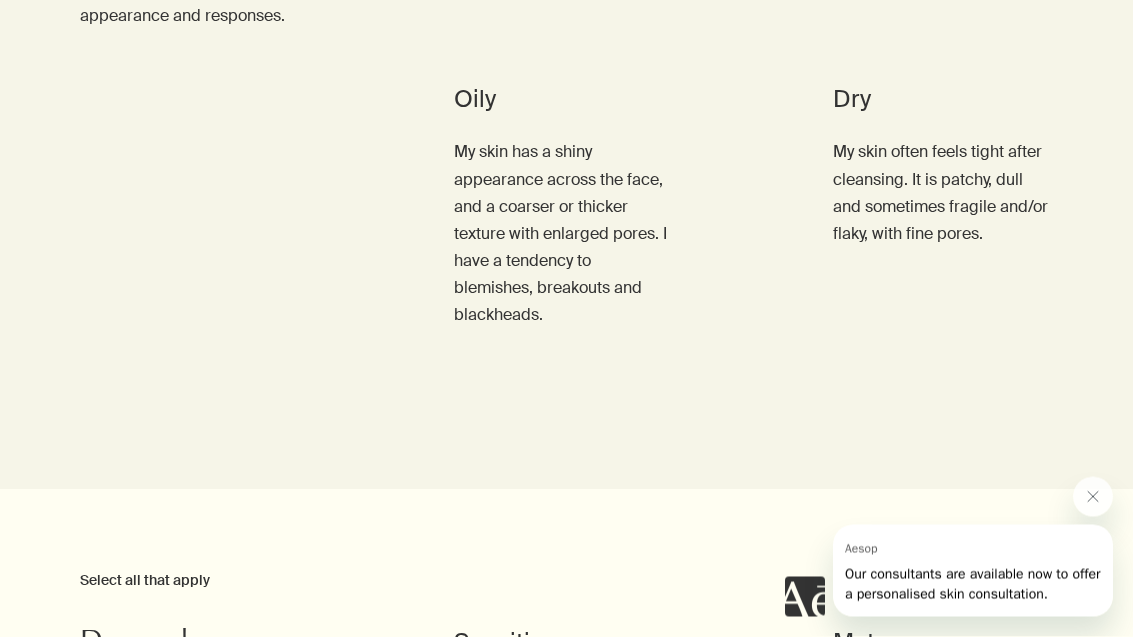 click on "I have dry skin" at bounding box center (934, 379) 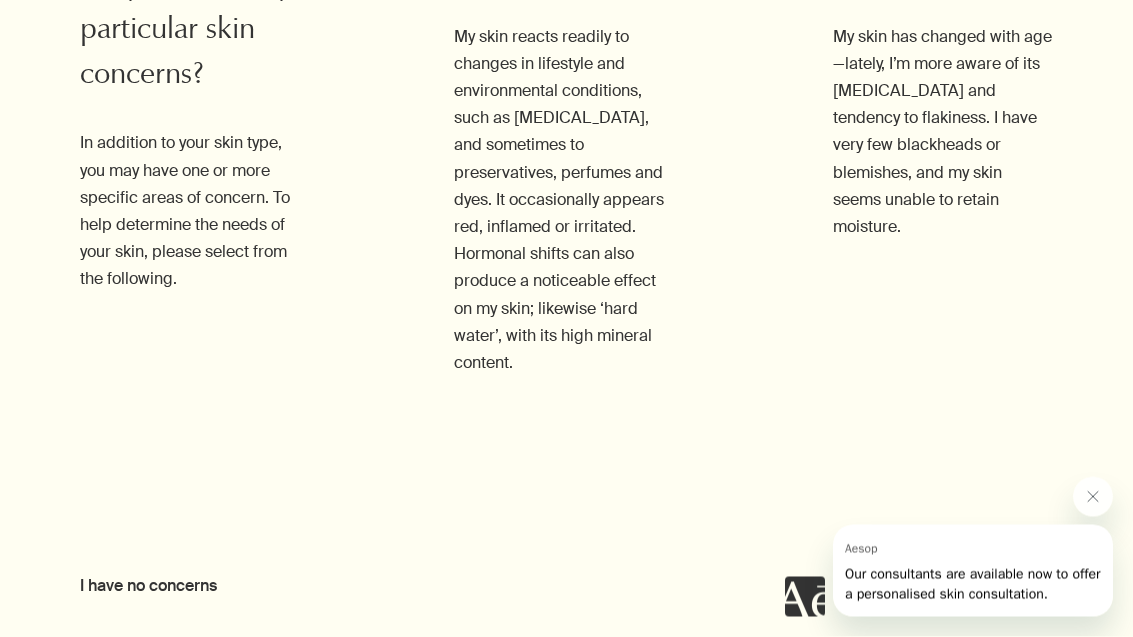 scroll, scrollTop: 2099, scrollLeft: 0, axis: vertical 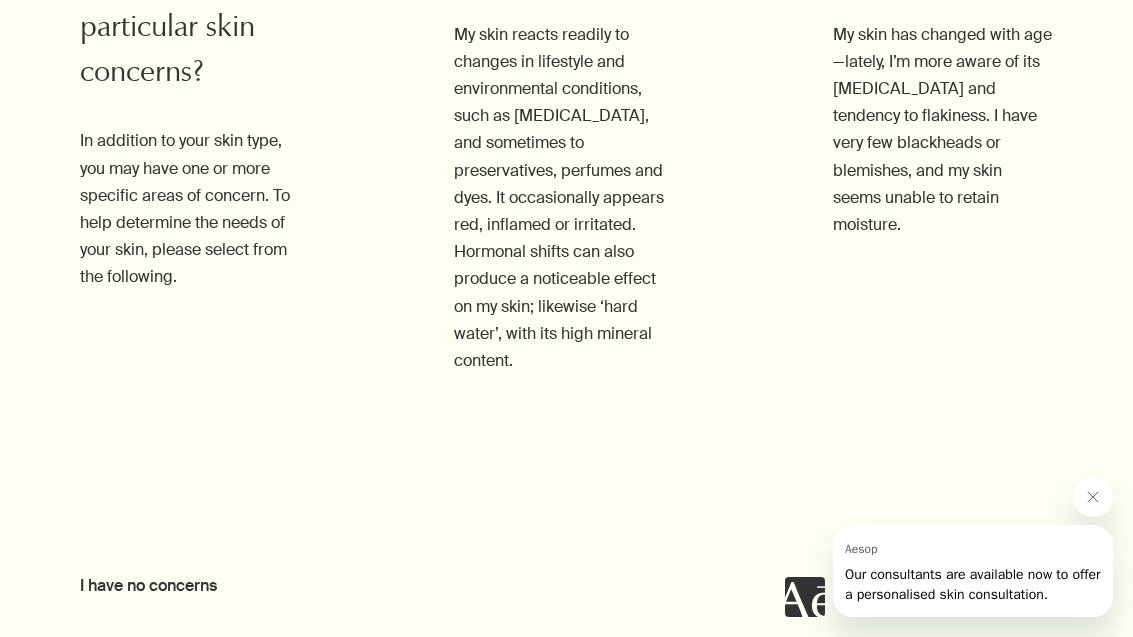 click on "My skin is sensitive" at bounding box center (539, 424) 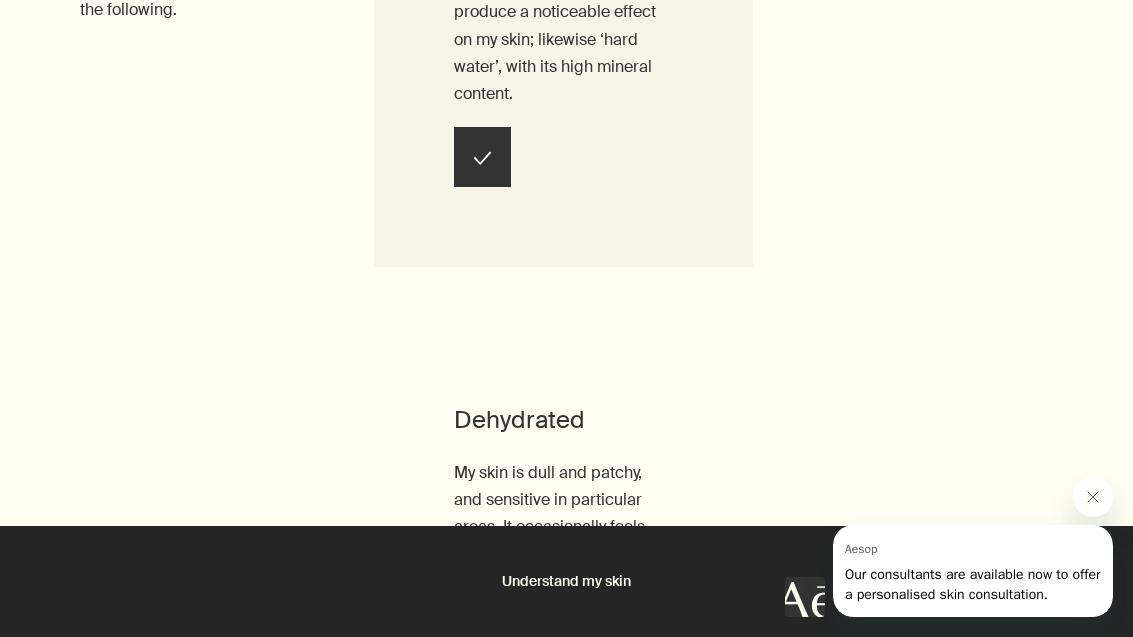 scroll, scrollTop: 2328, scrollLeft: 0, axis: vertical 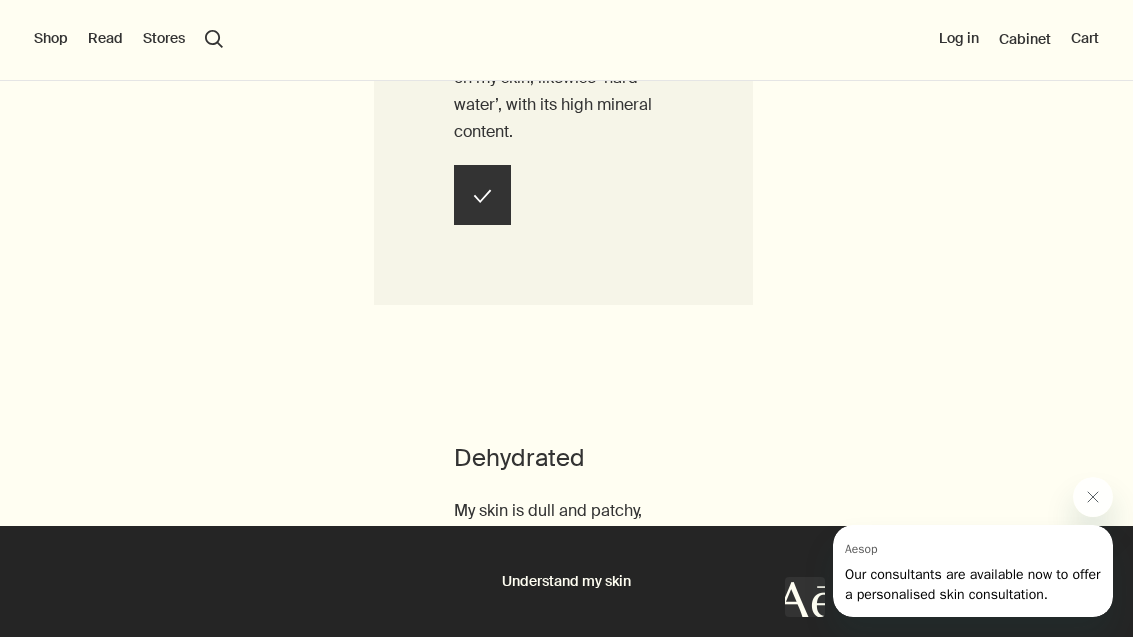 click on "My skin is mature" at bounding box center [913, 195] 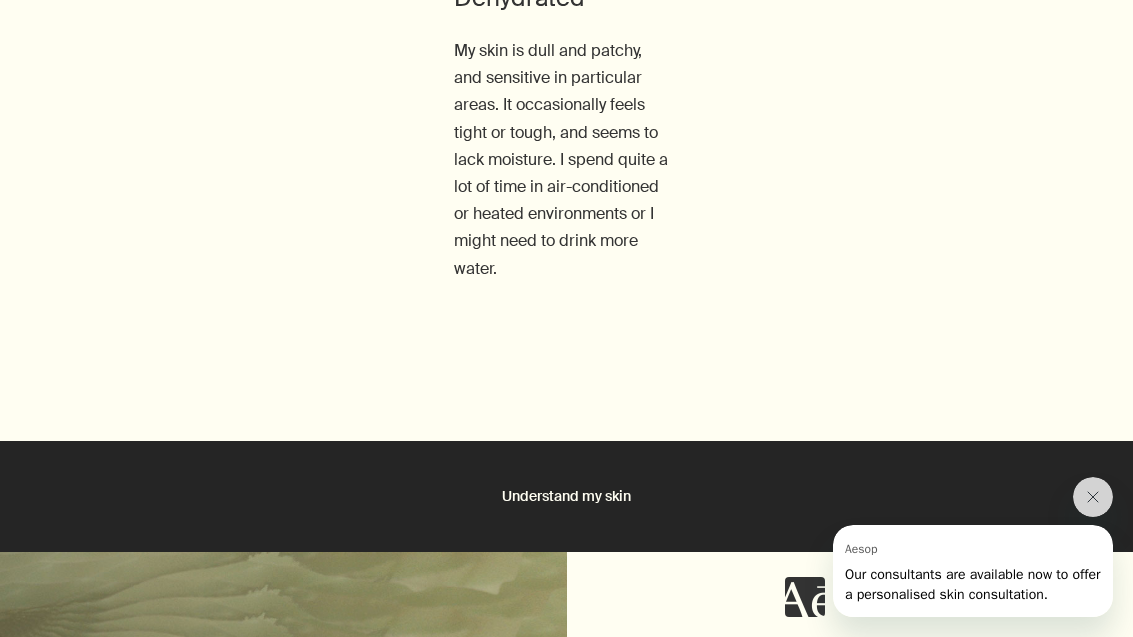 scroll, scrollTop: 2710, scrollLeft: 0, axis: vertical 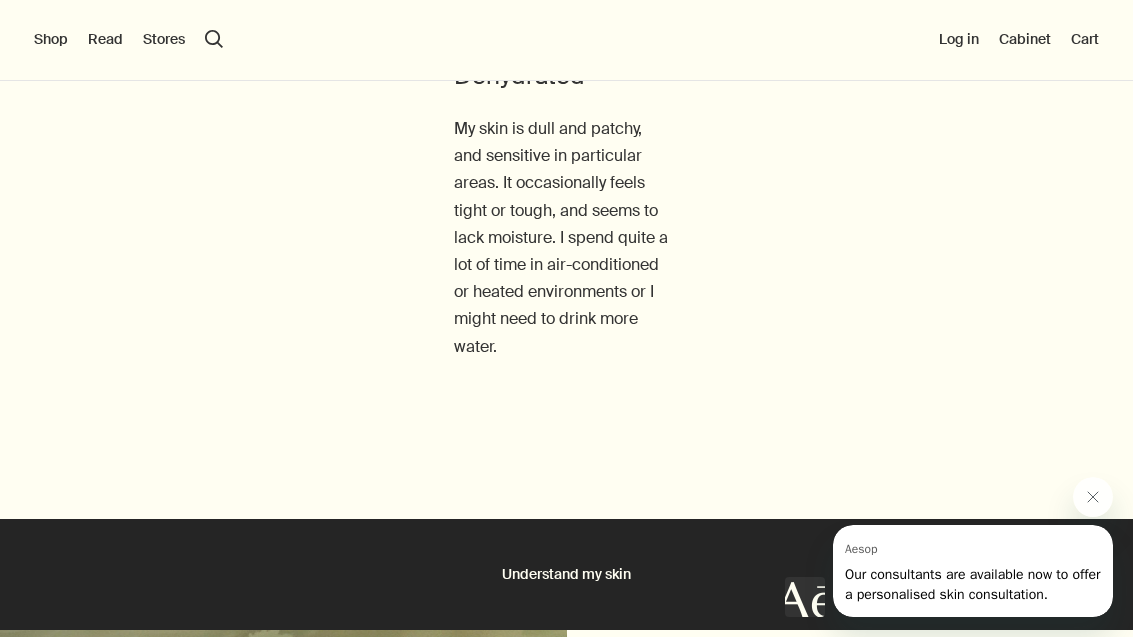 click on "My skin is dehydrated" at bounding box center (548, 409) 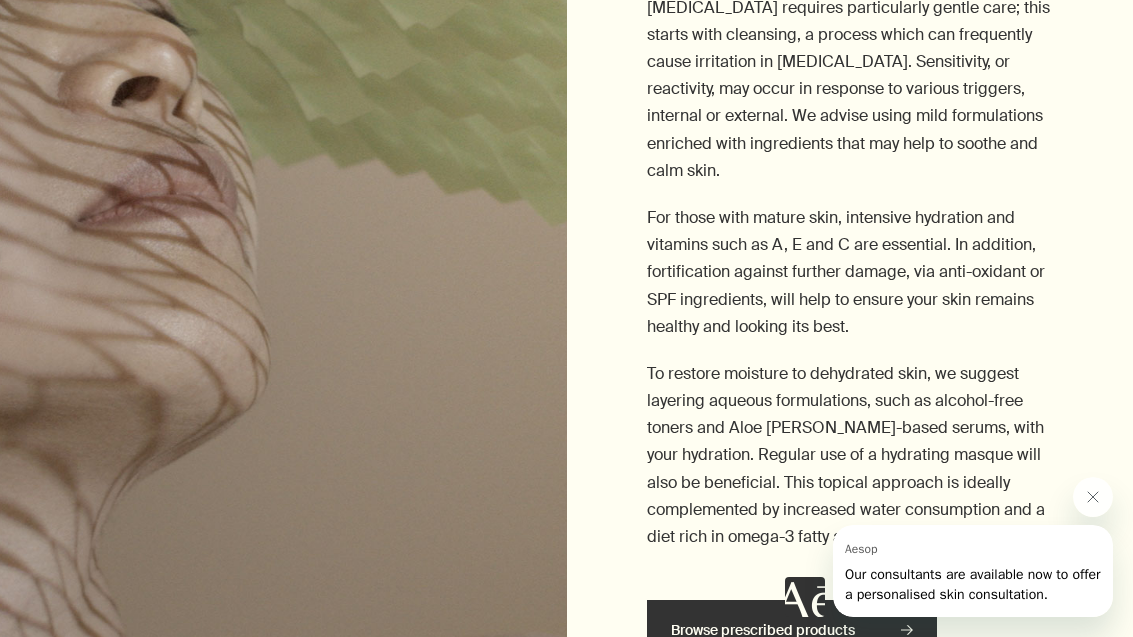 scroll, scrollTop: 4056, scrollLeft: 0, axis: vertical 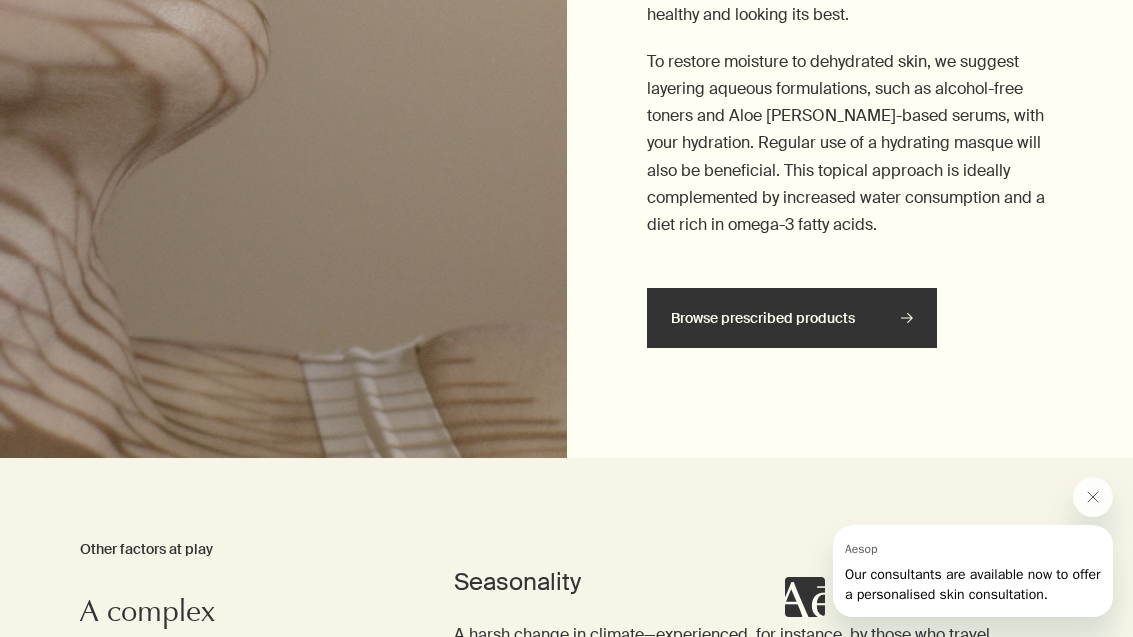click on "Browse prescribed products" at bounding box center [792, 318] 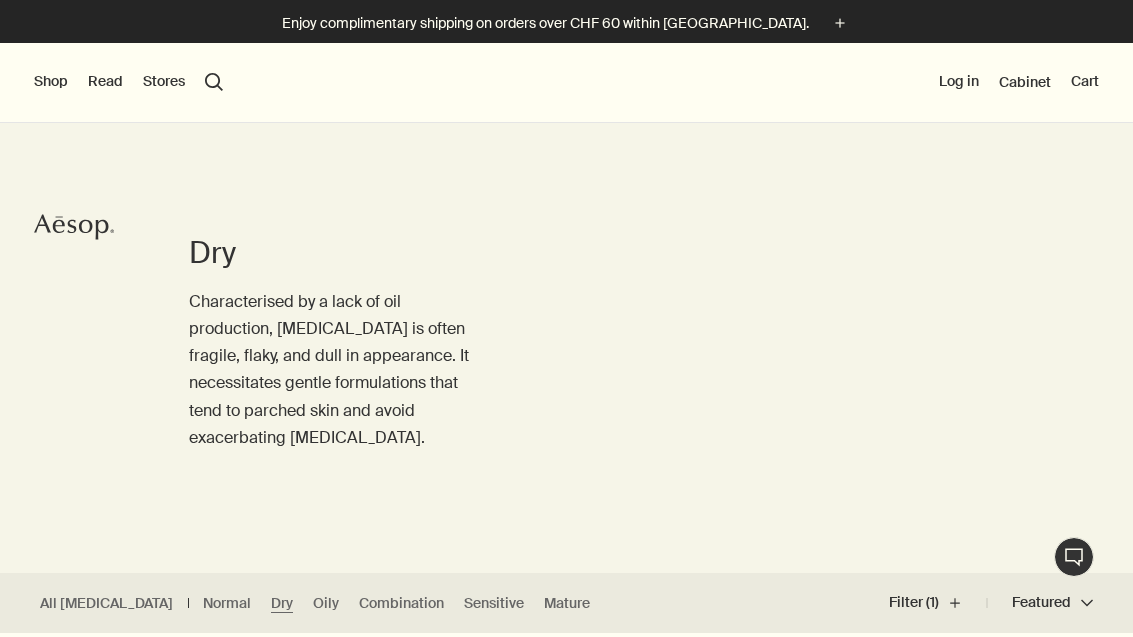 scroll, scrollTop: 0, scrollLeft: 0, axis: both 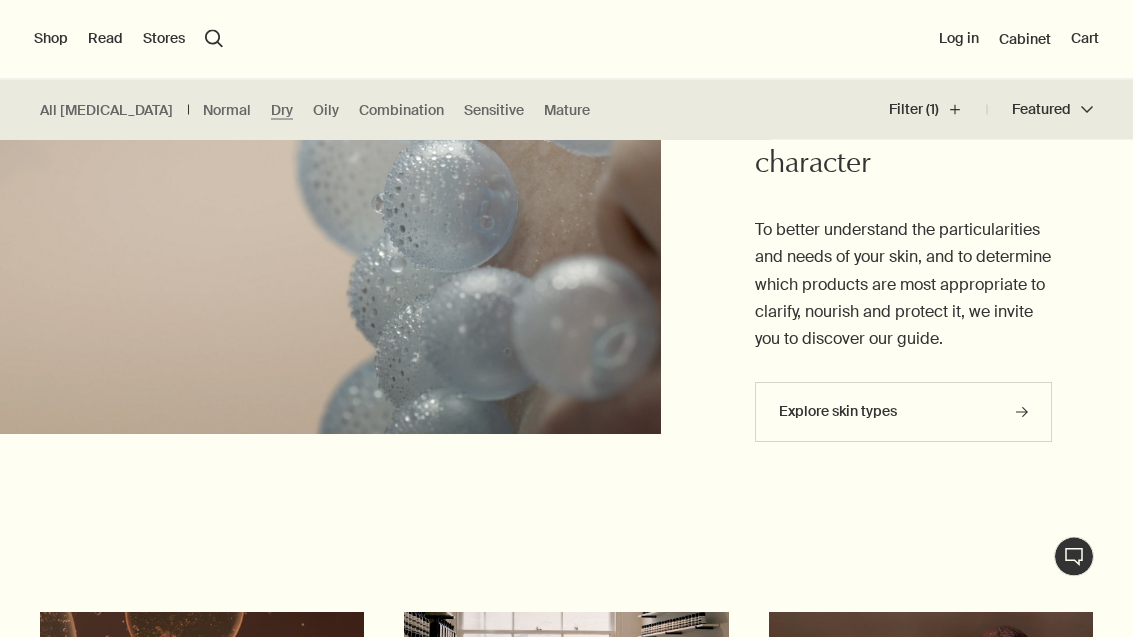 click on "Explore skin types   rightArrow" at bounding box center [904, 413] 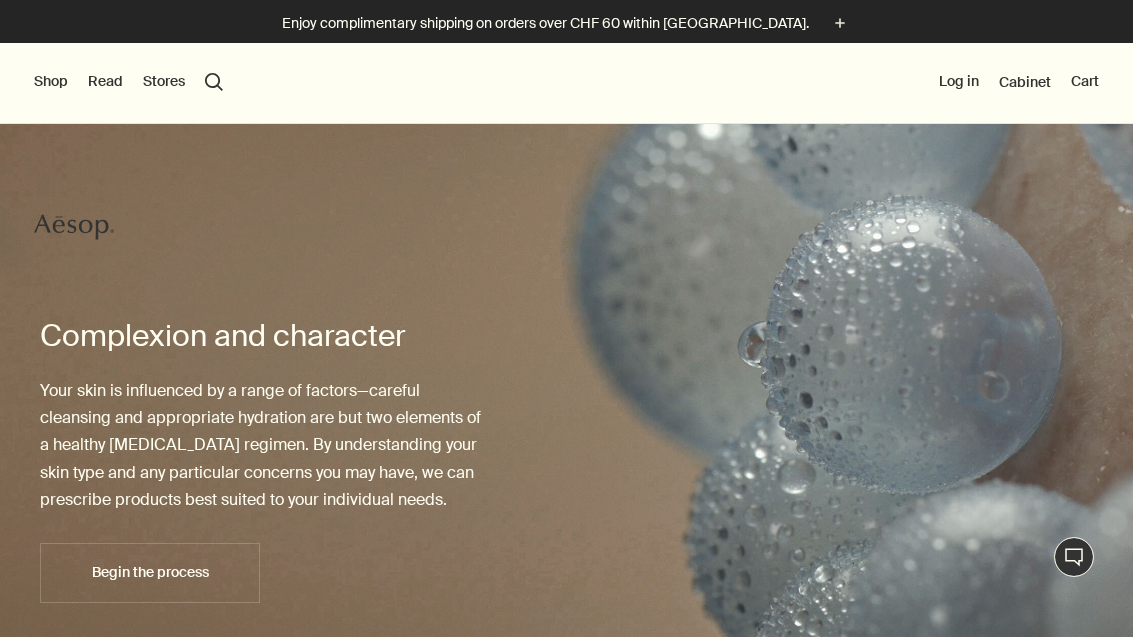 scroll, scrollTop: 0, scrollLeft: 0, axis: both 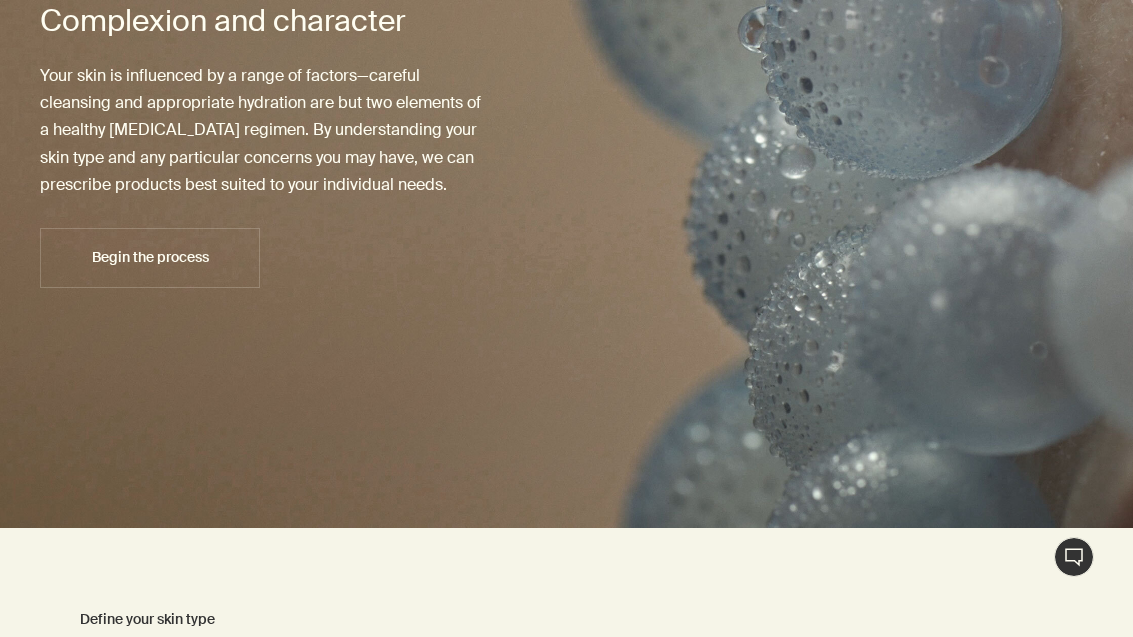click on "Begin the process" at bounding box center (150, 258) 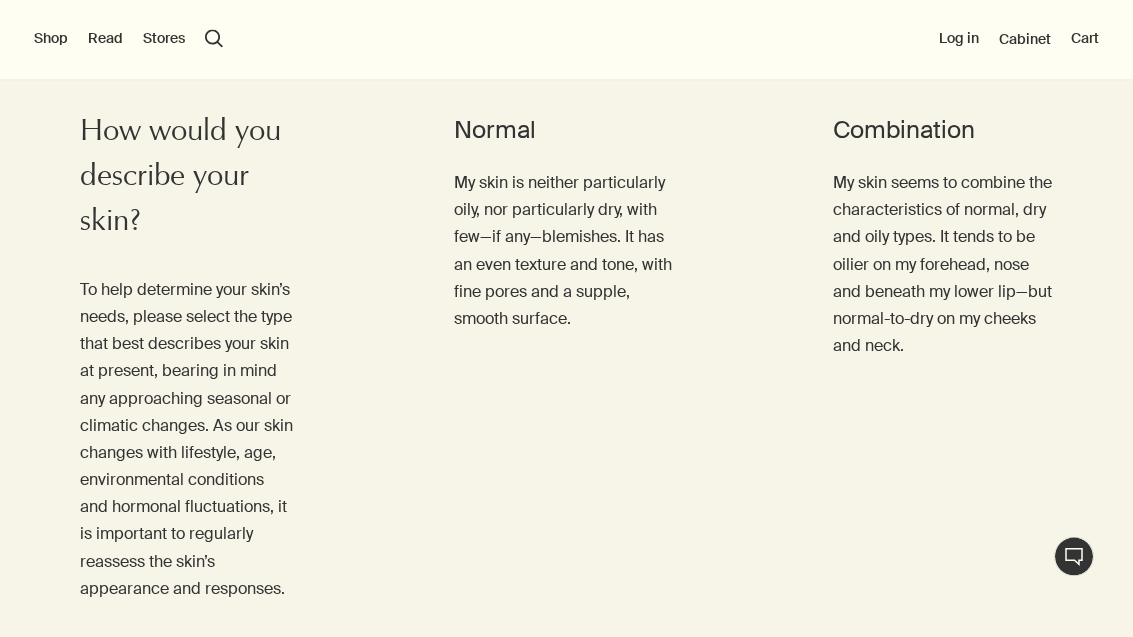 scroll, scrollTop: 865, scrollLeft: 0, axis: vertical 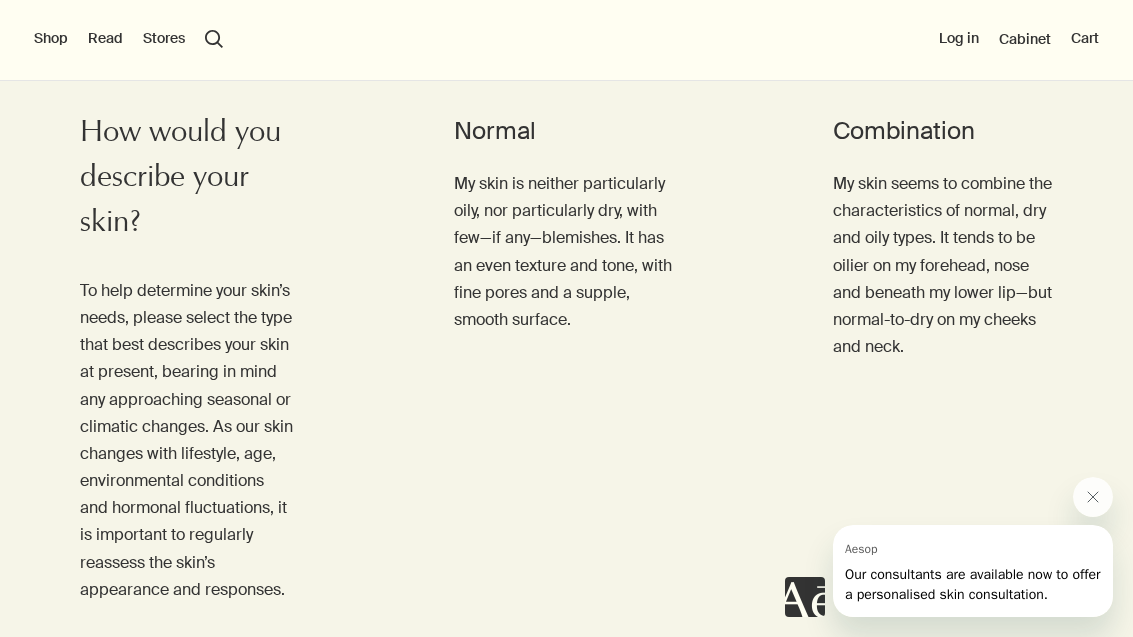 click on "I have combination skin" at bounding box center [933, 410] 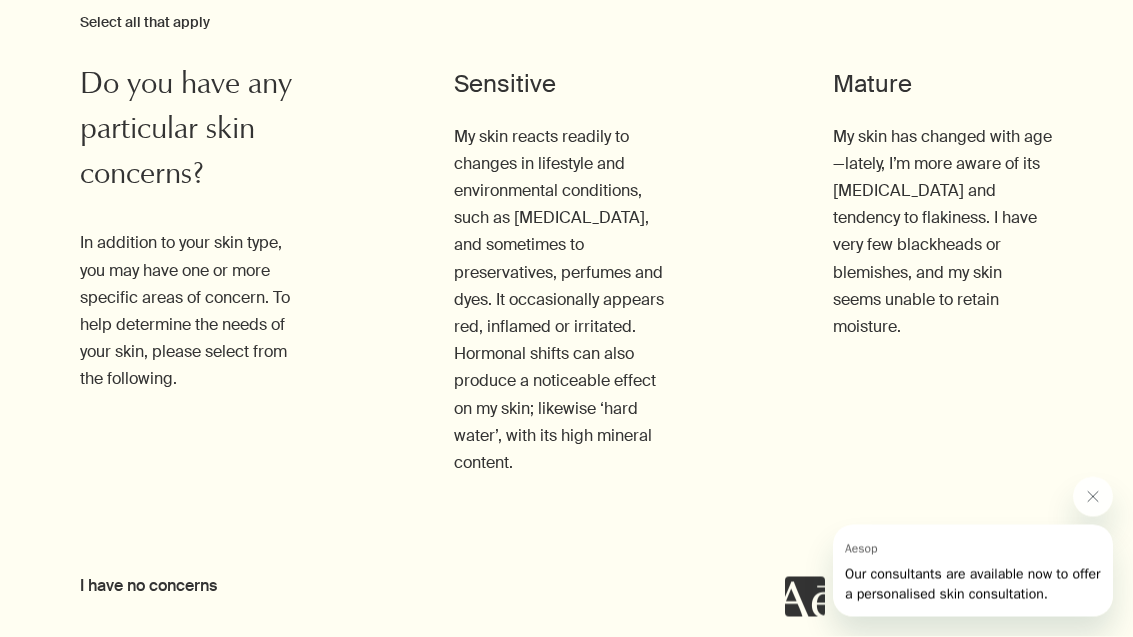scroll, scrollTop: 1997, scrollLeft: 0, axis: vertical 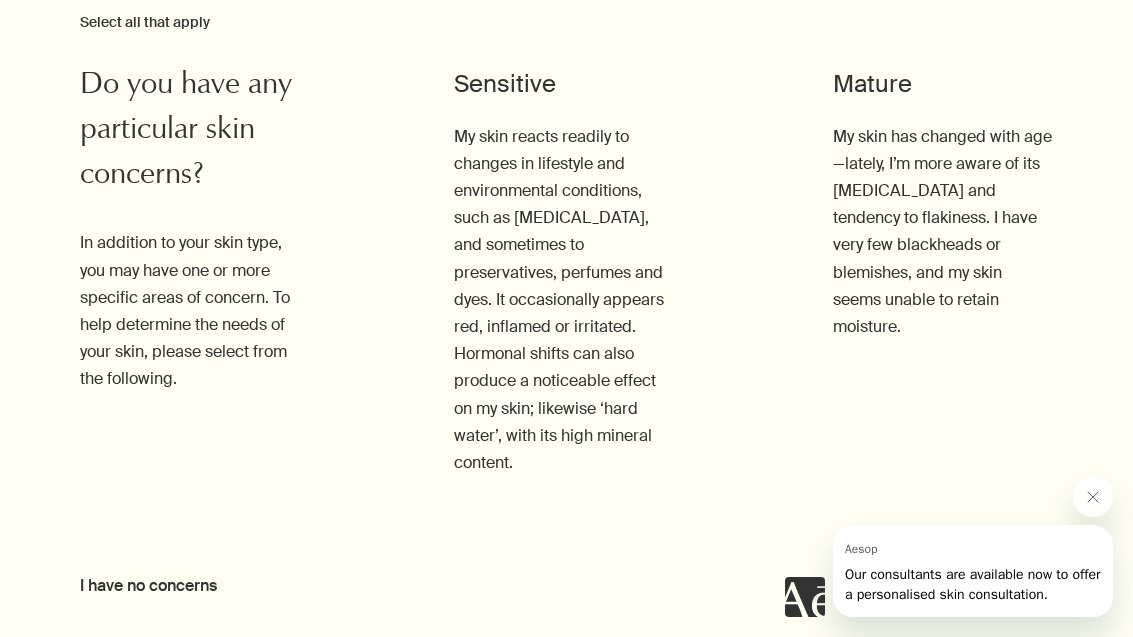 click on "My skin is sensitive" at bounding box center (539, 525) 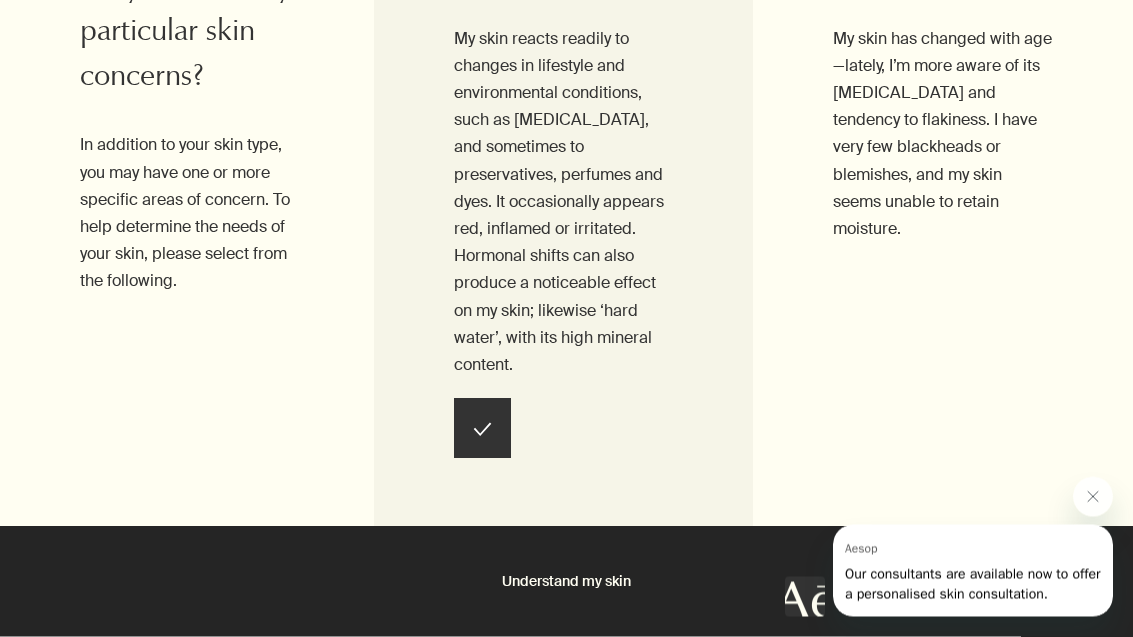 scroll, scrollTop: 2096, scrollLeft: 0, axis: vertical 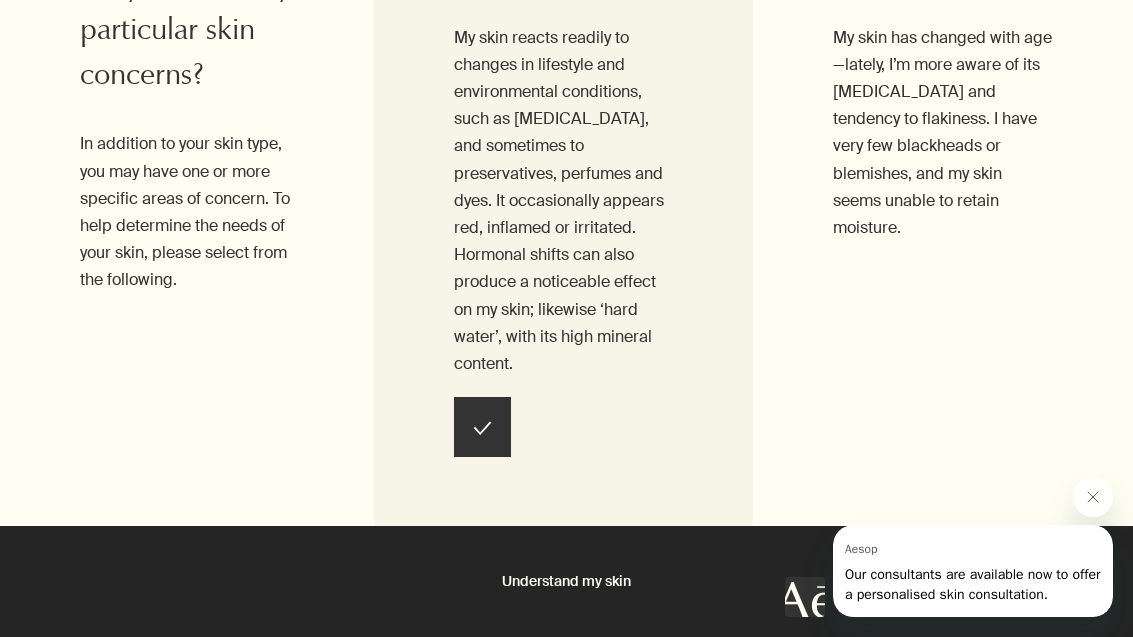 click on "My skin is mature" at bounding box center (913, 426) 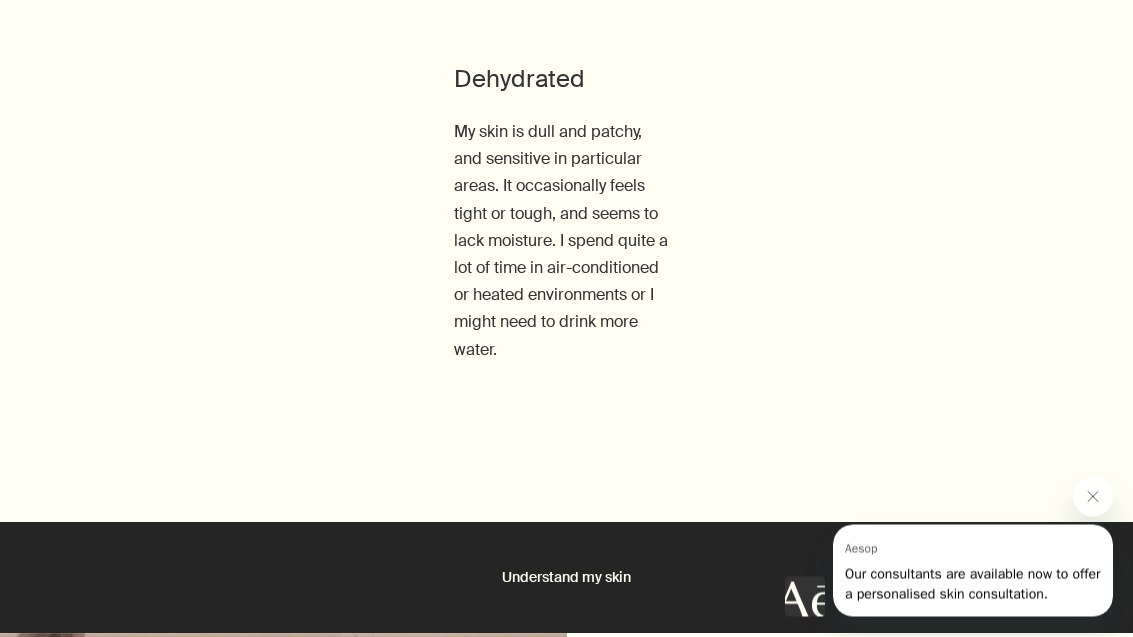 scroll, scrollTop: 2712, scrollLeft: 0, axis: vertical 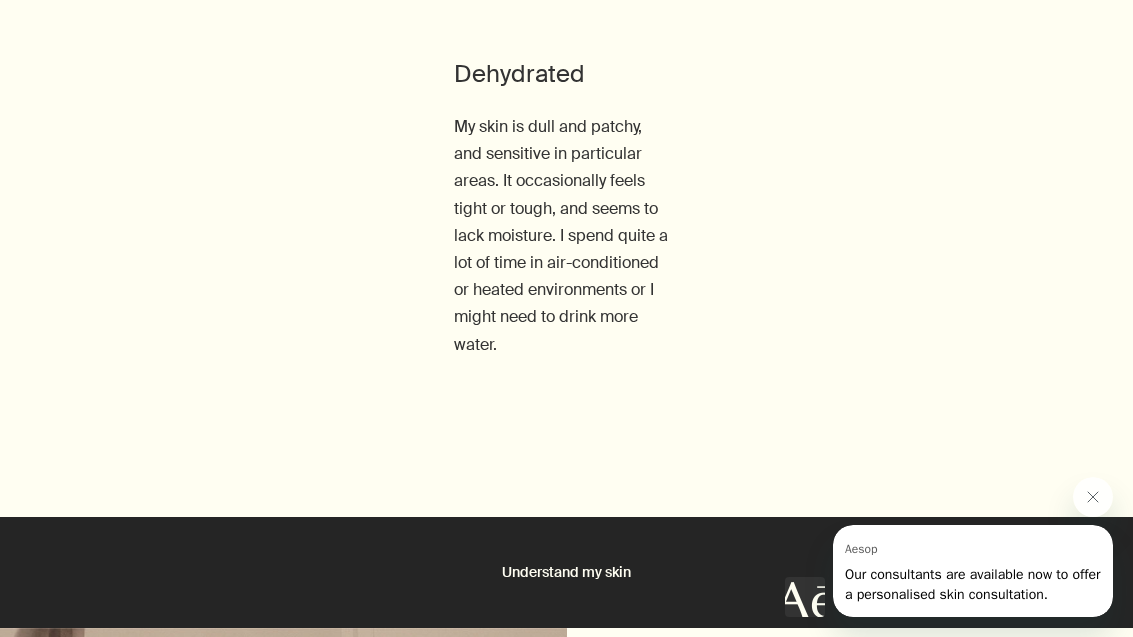 click on "My skin is dehydrated" at bounding box center [548, 407] 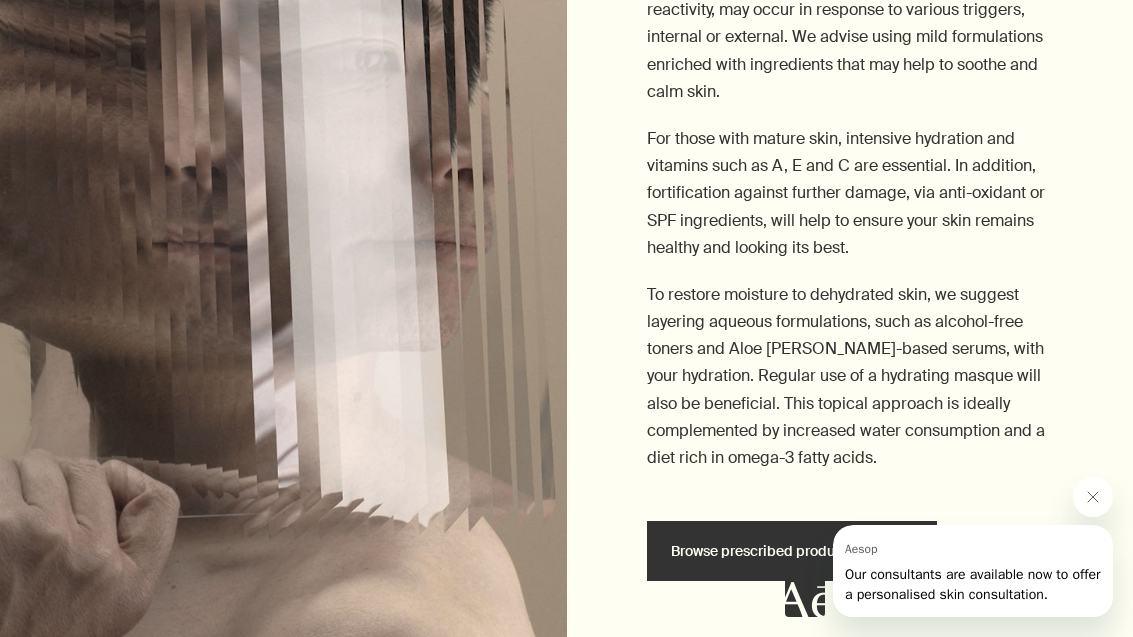 scroll, scrollTop: 3837, scrollLeft: 0, axis: vertical 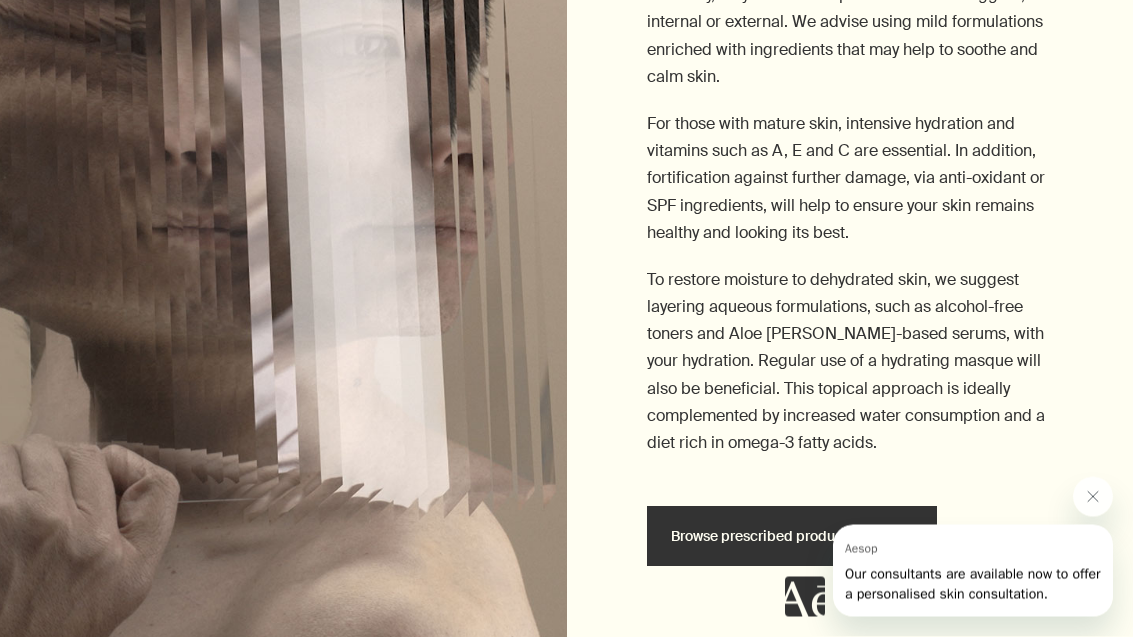 click on "Browse prescribed products" at bounding box center [792, 537] 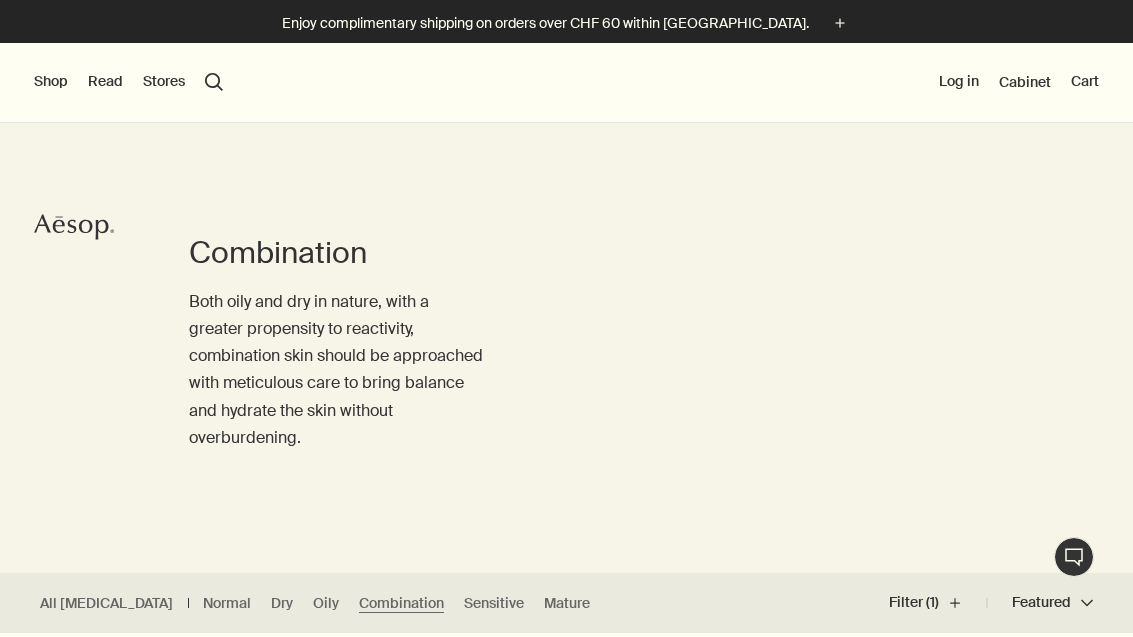 scroll, scrollTop: 0, scrollLeft: 0, axis: both 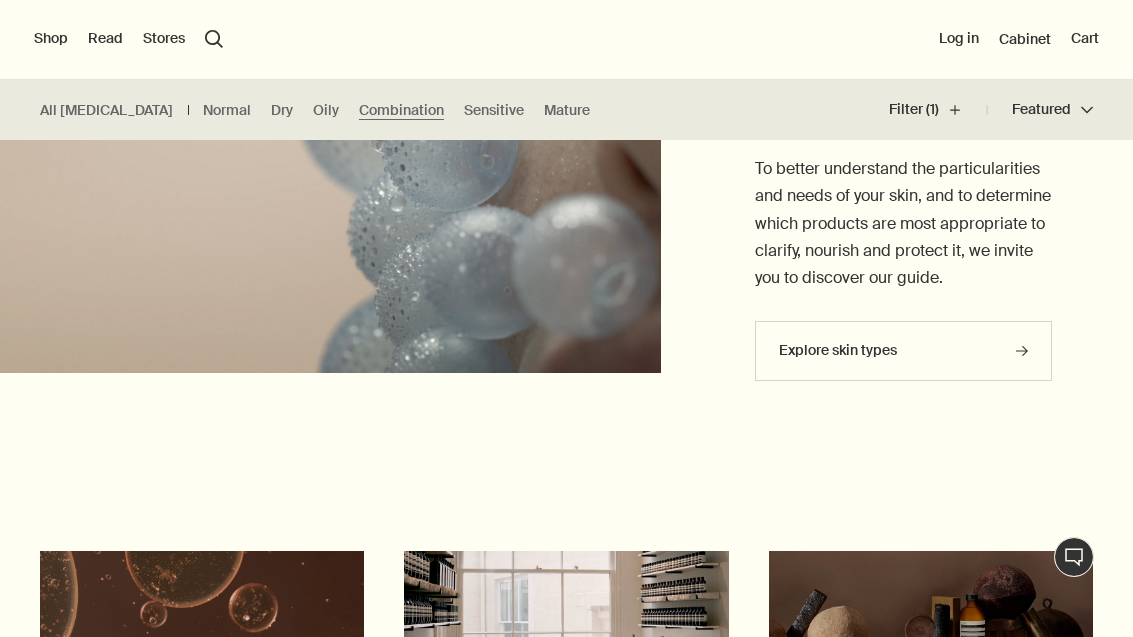 click on "Sensitive" at bounding box center (494, 110) 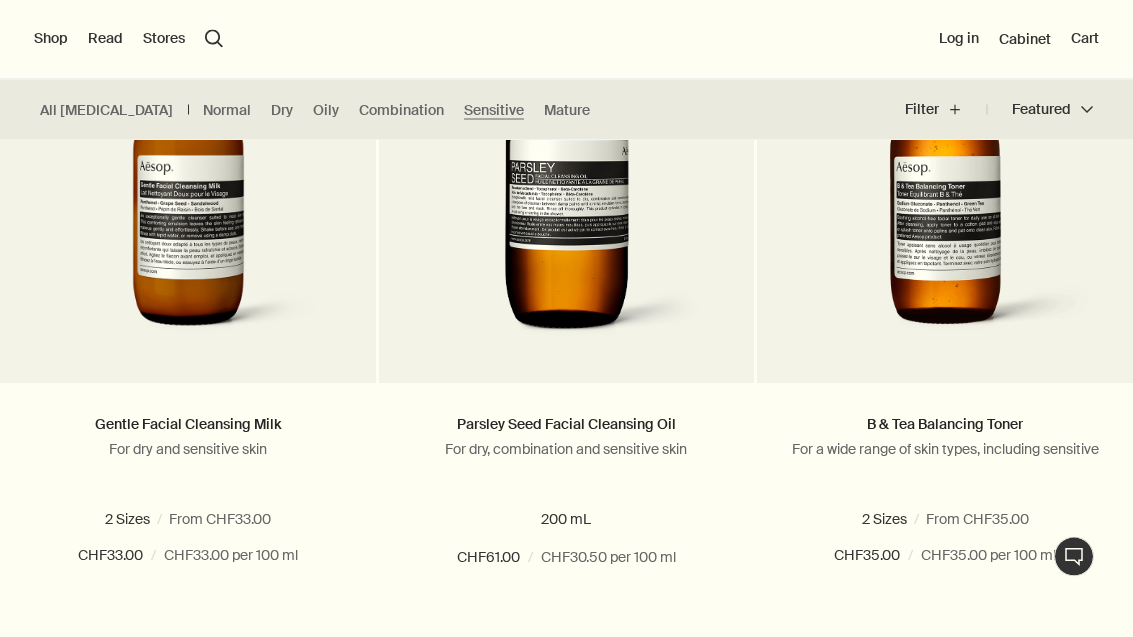 scroll, scrollTop: 683, scrollLeft: 0, axis: vertical 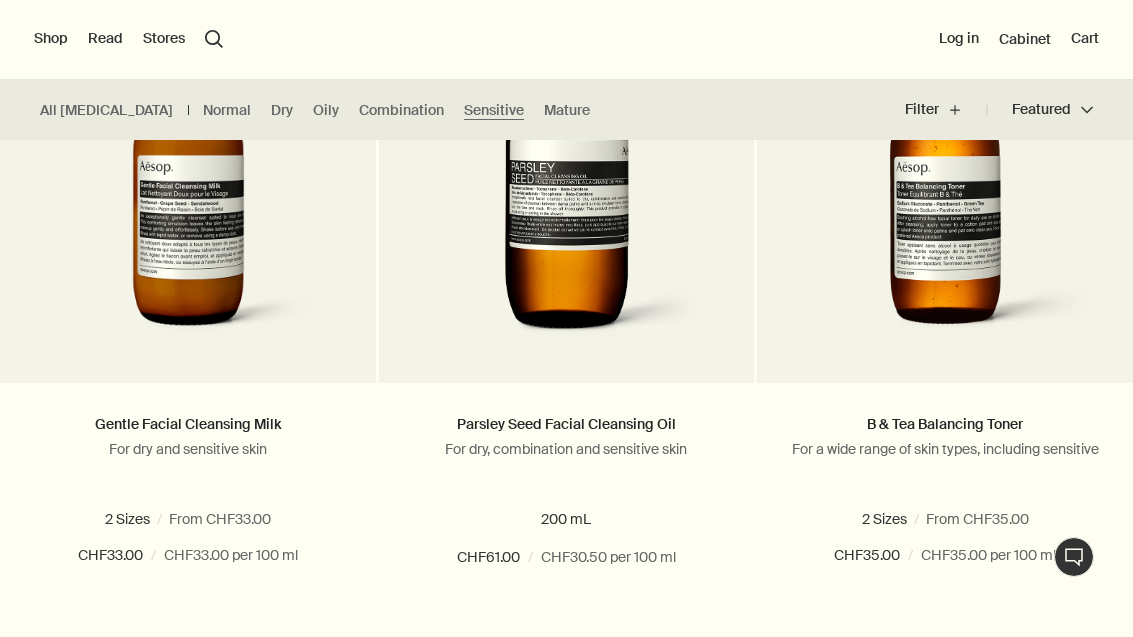 click at bounding box center (566, 180) 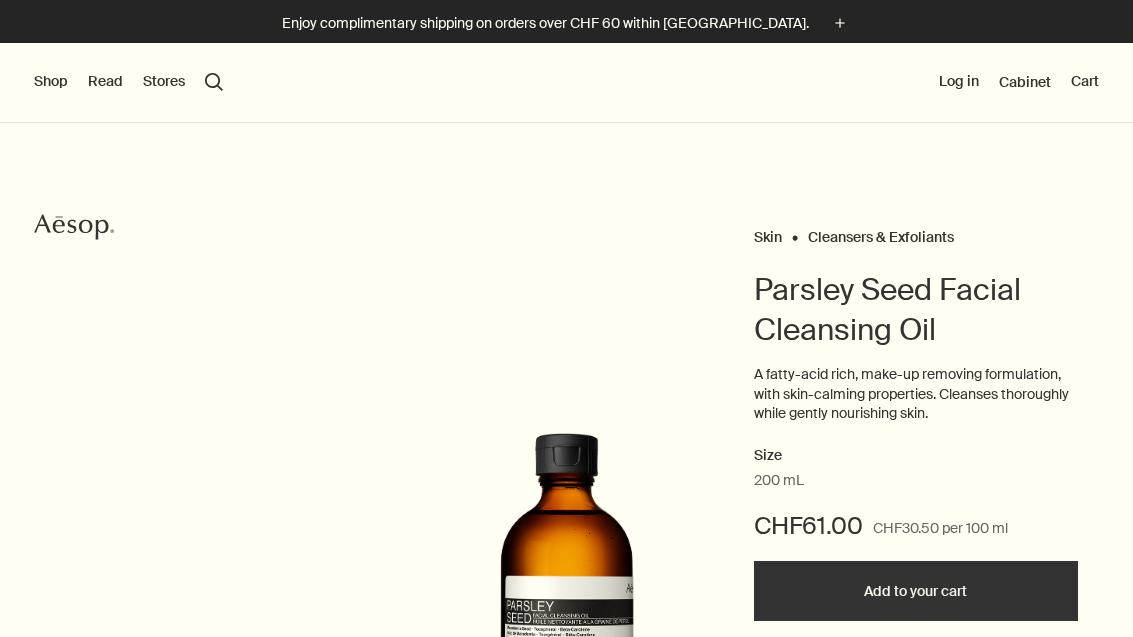 scroll, scrollTop: 0, scrollLeft: 0, axis: both 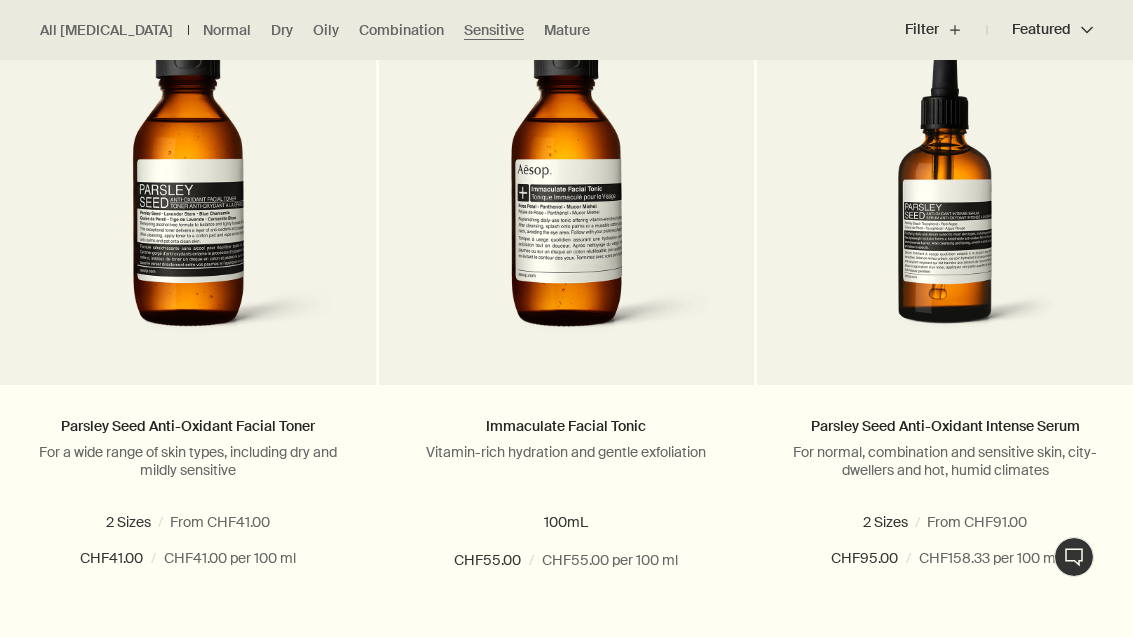 click on "For normal, combination and sensitive skin, city-dwellers and hot, humid climates" at bounding box center (945, 461) 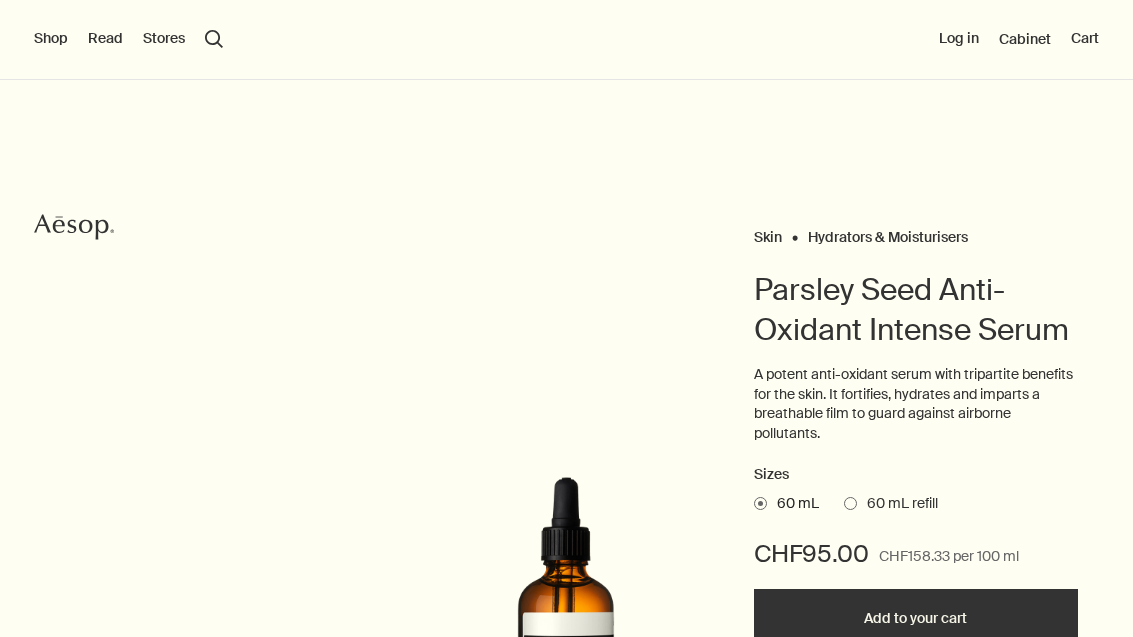 scroll, scrollTop: 182, scrollLeft: 0, axis: vertical 